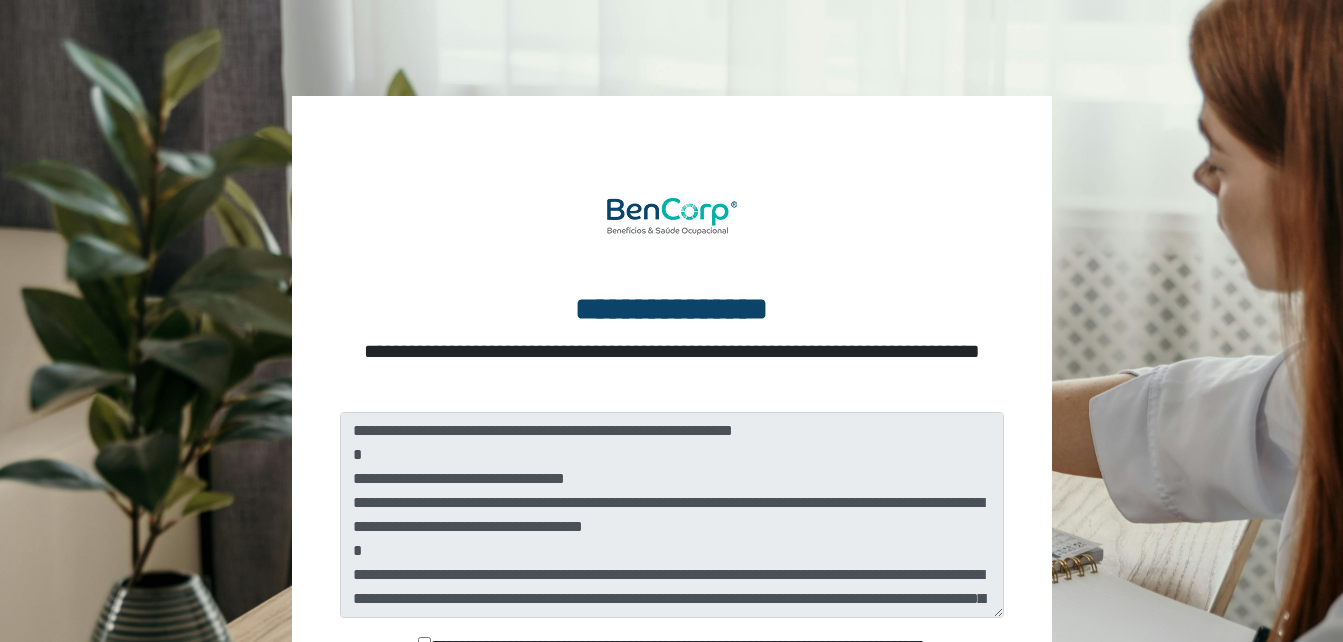 scroll, scrollTop: 0, scrollLeft: 0, axis: both 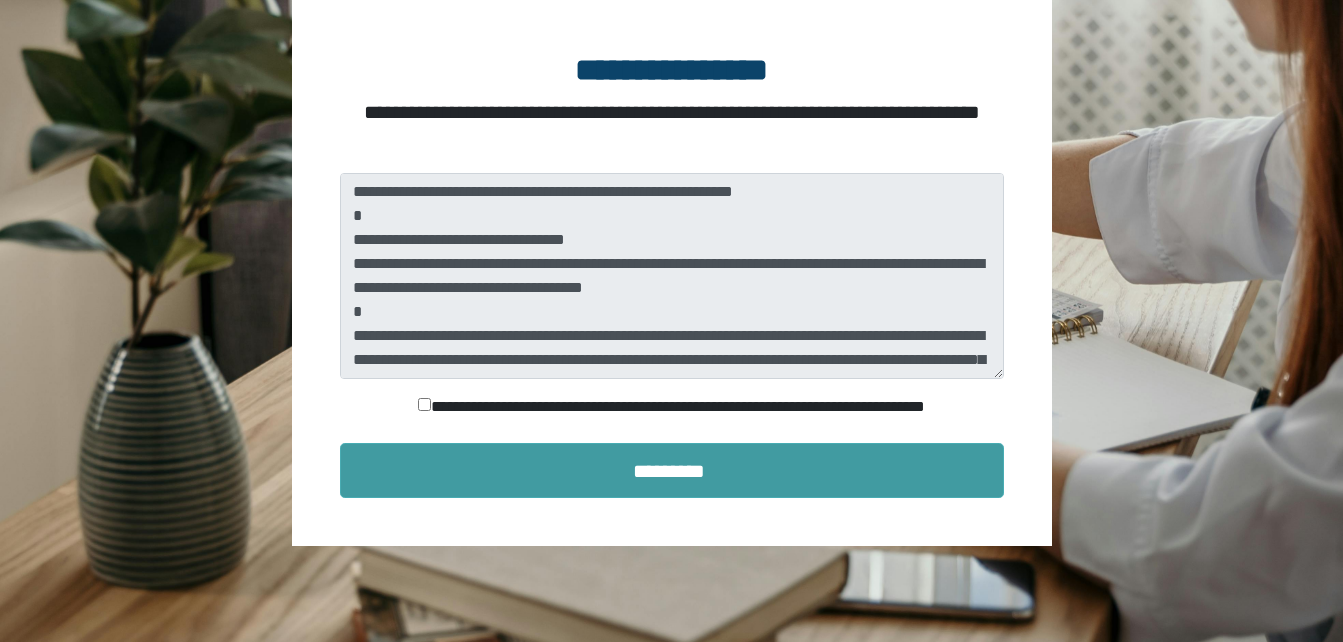 click on "*********" at bounding box center [672, 470] 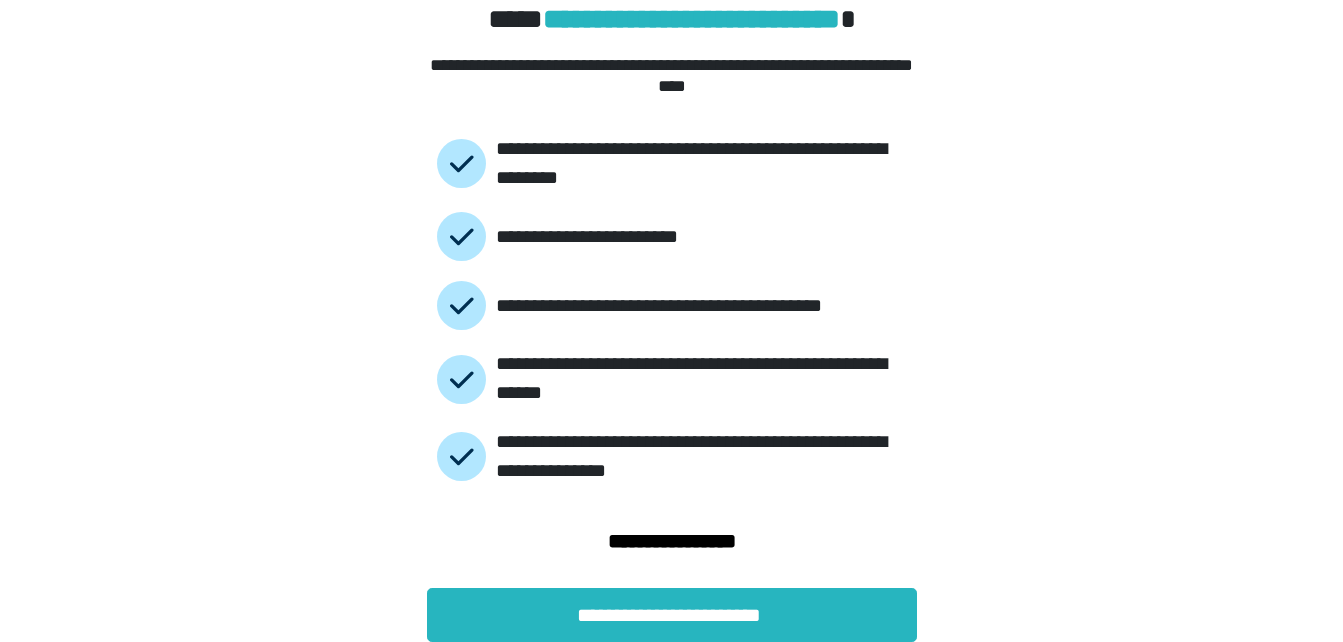 scroll, scrollTop: 100, scrollLeft: 0, axis: vertical 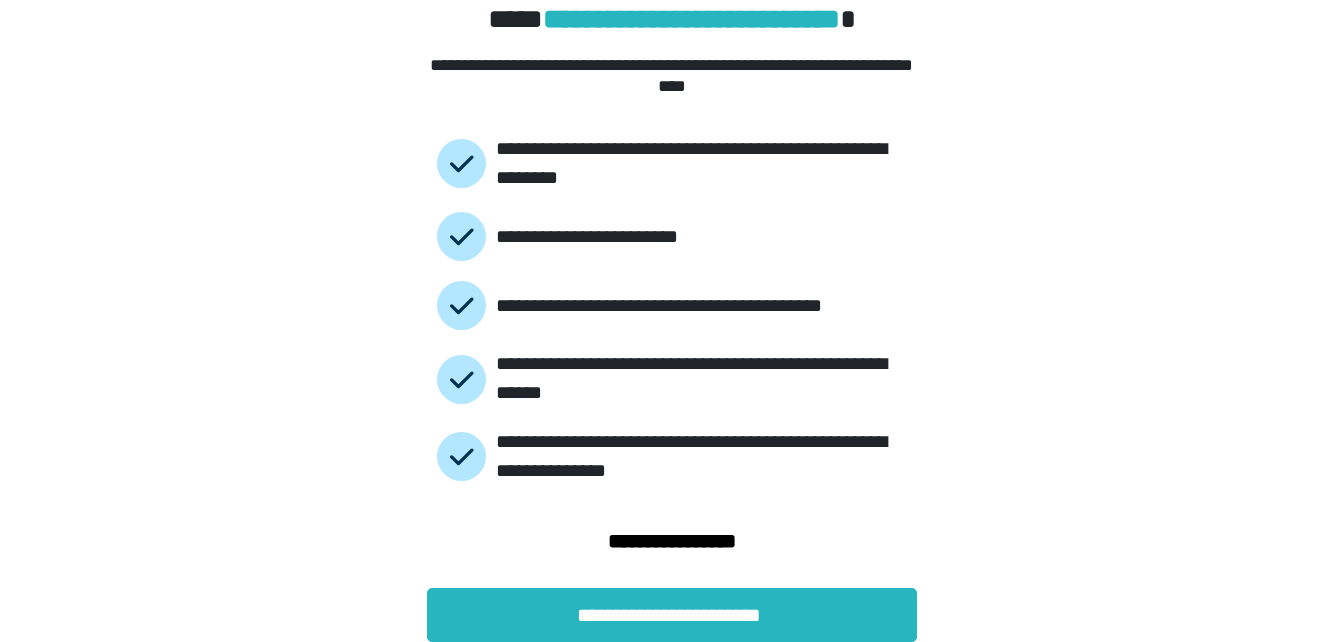click on "**********" at bounding box center (672, 534) 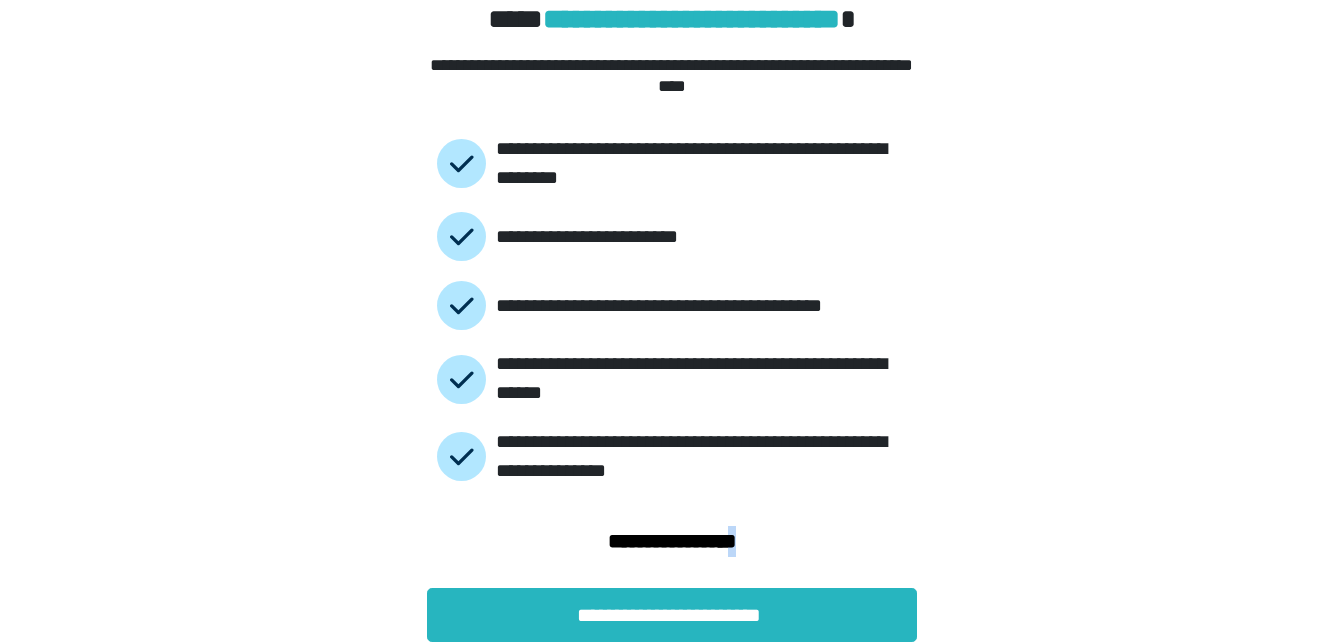 click on "**********" at bounding box center [672, 534] 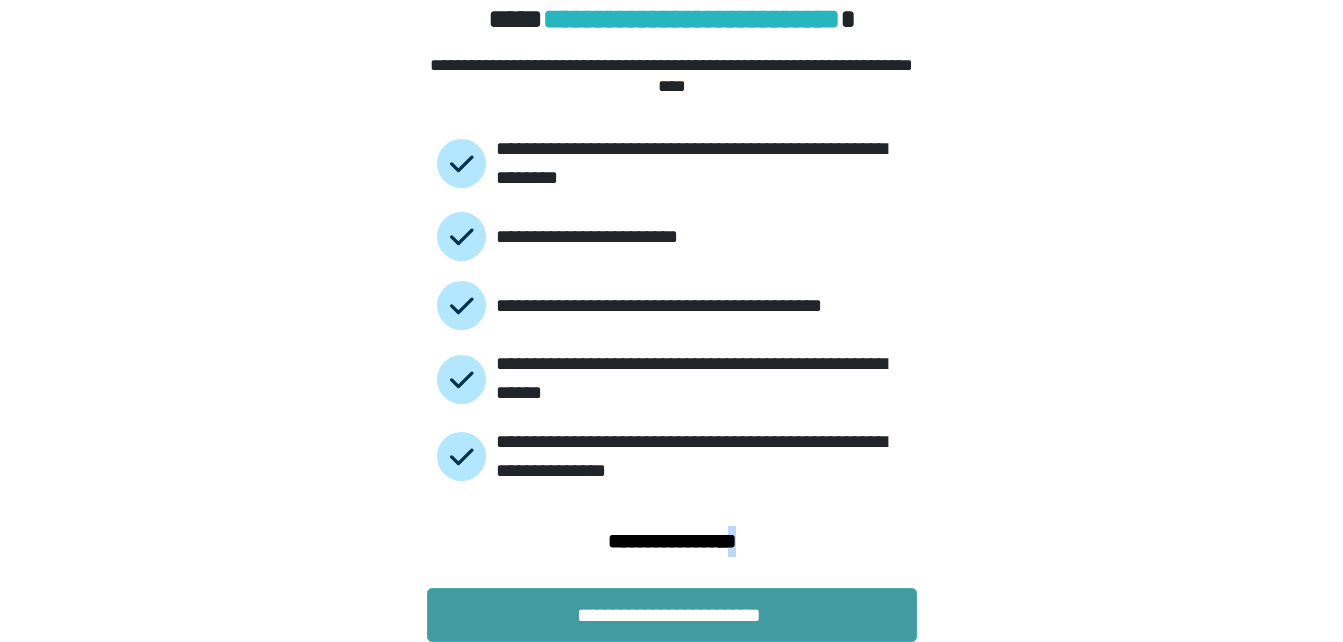 click on "**********" at bounding box center [672, 615] 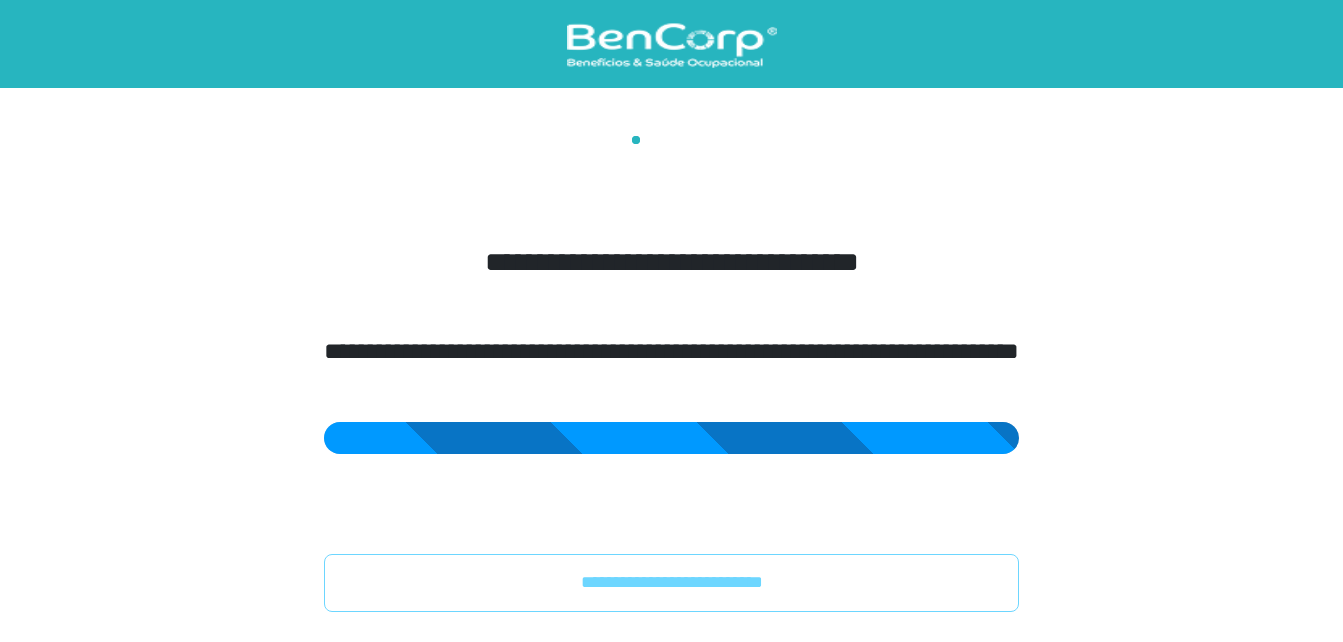 scroll, scrollTop: 0, scrollLeft: 0, axis: both 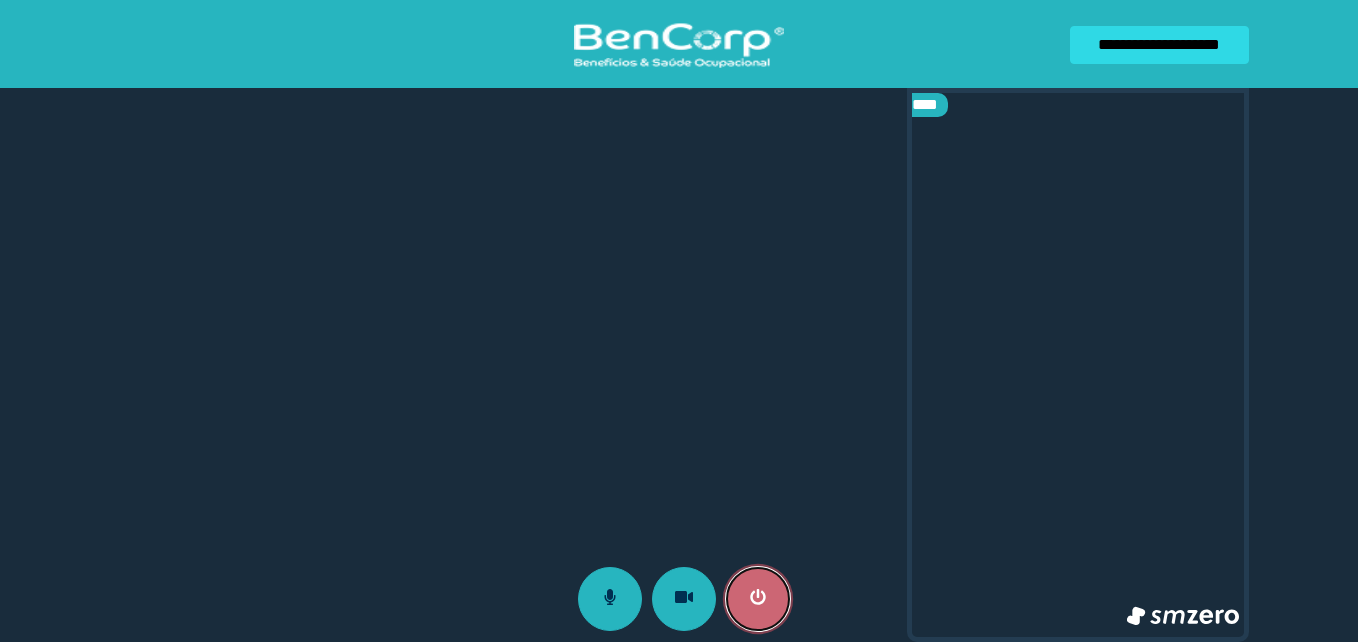 click at bounding box center [758, 599] 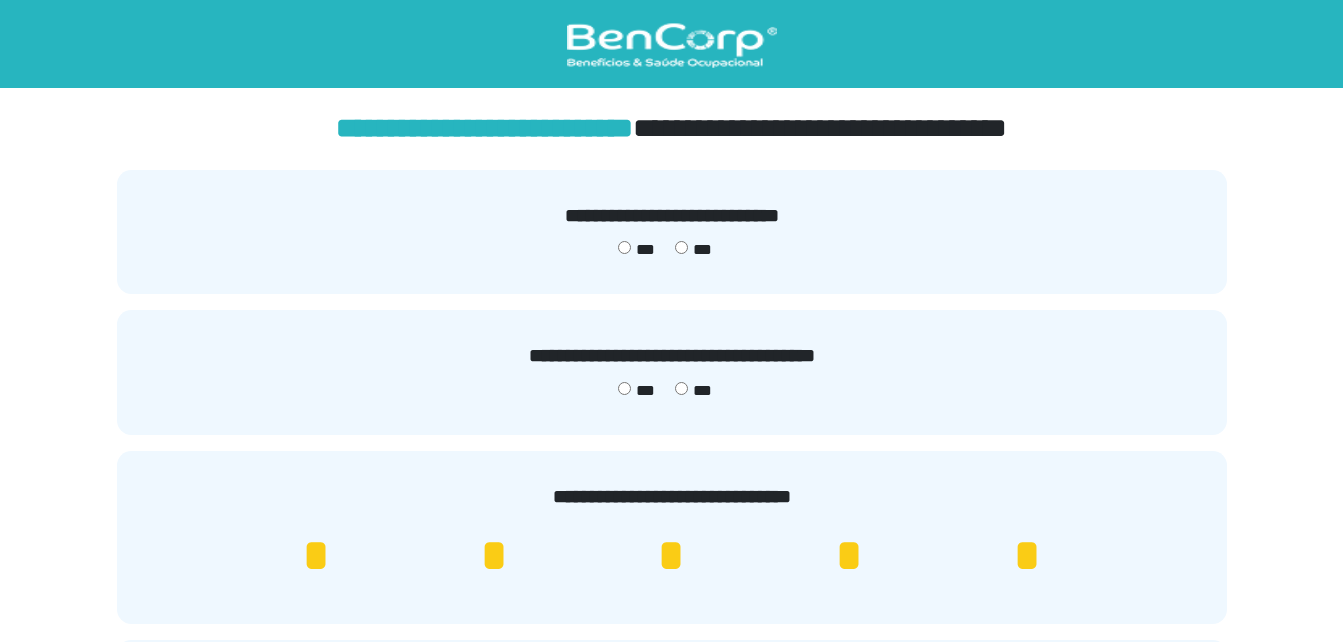 click on "*" at bounding box center [1027, 556] 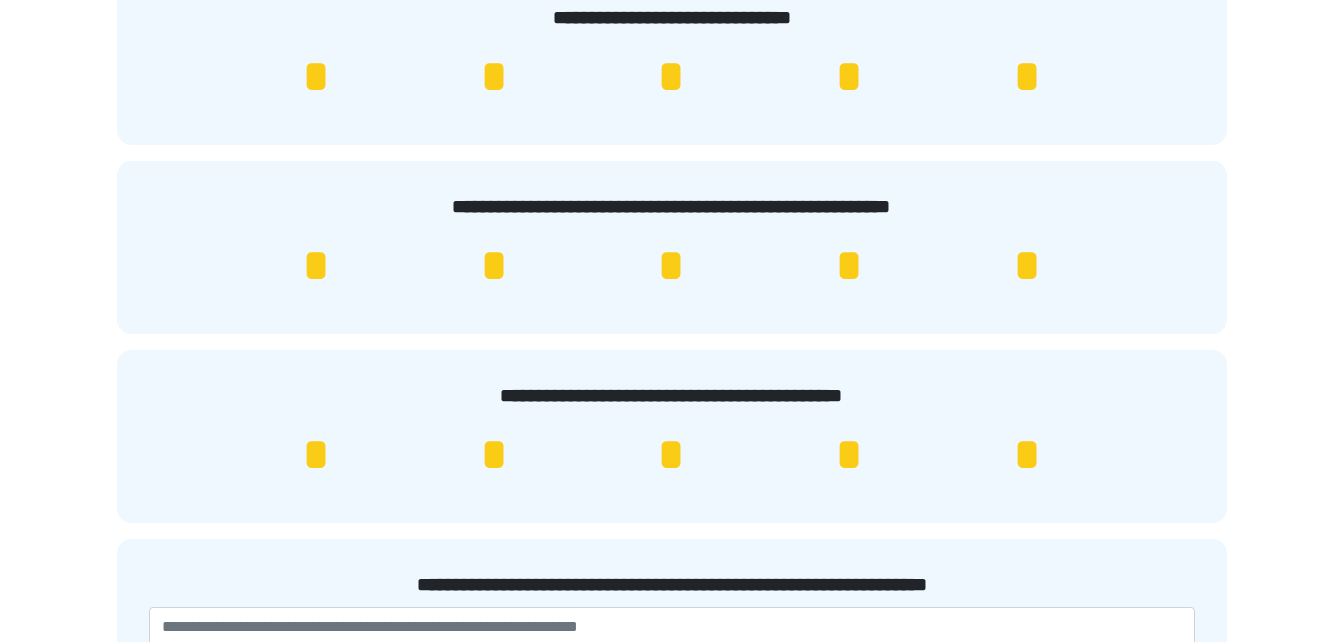 scroll, scrollTop: 480, scrollLeft: 0, axis: vertical 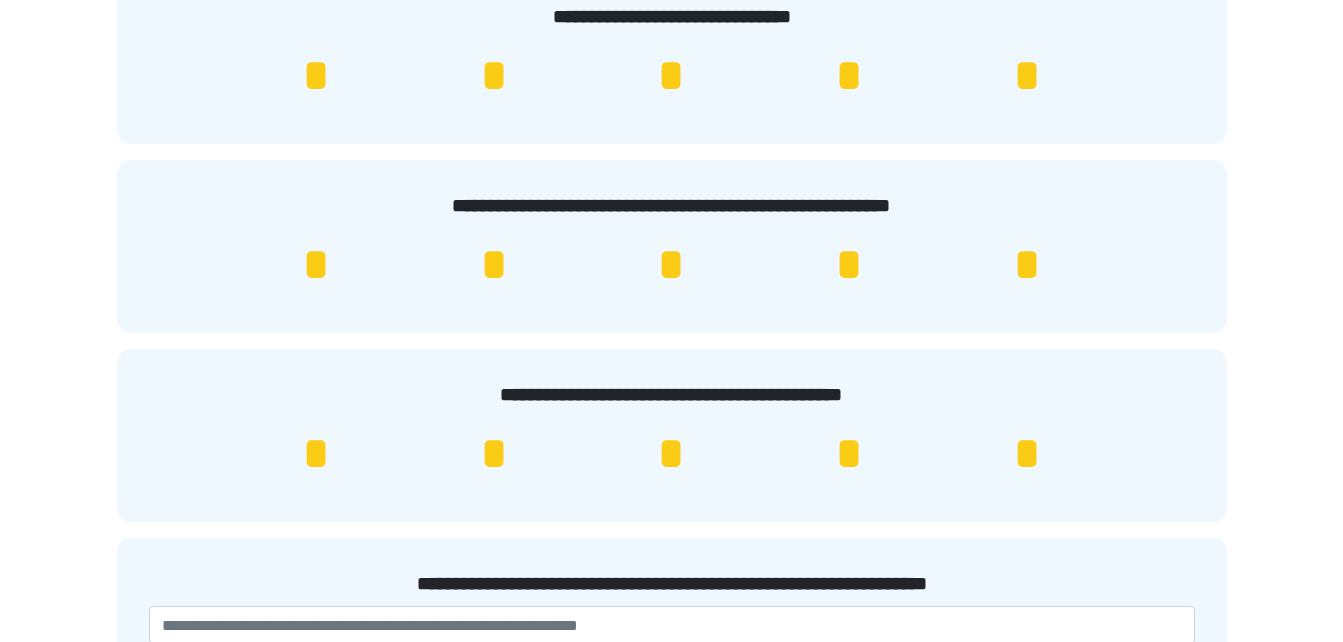 click on "*" at bounding box center [1027, 265] 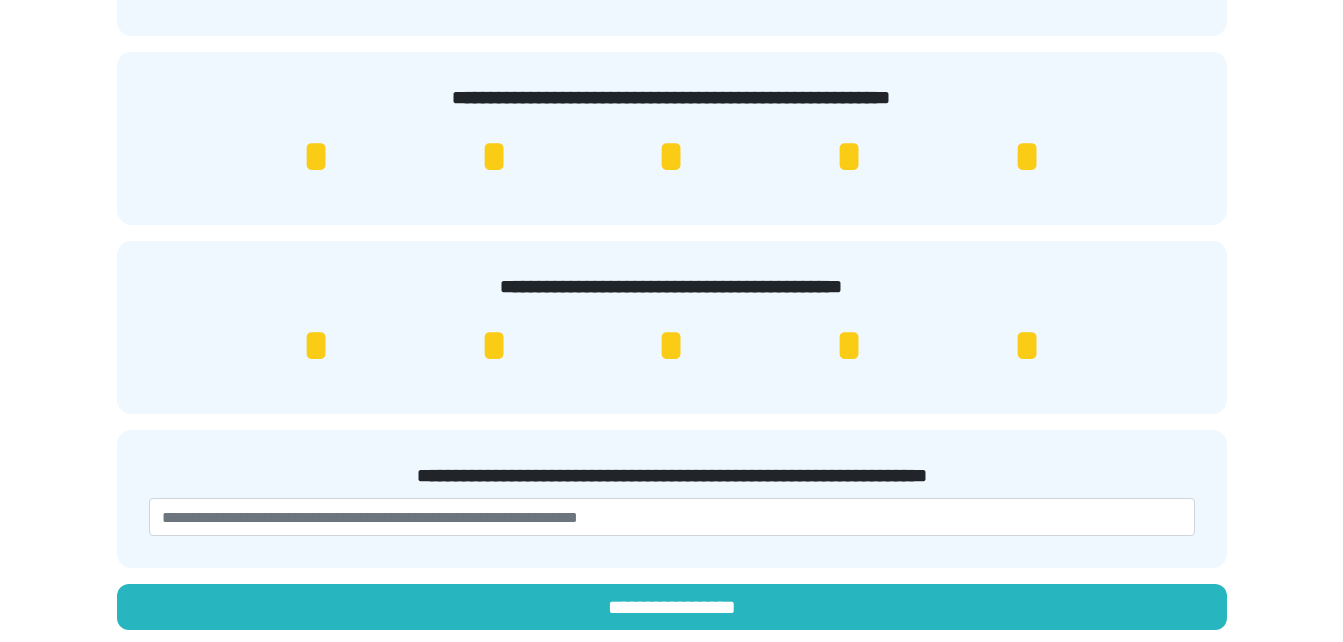 scroll, scrollTop: 592, scrollLeft: 0, axis: vertical 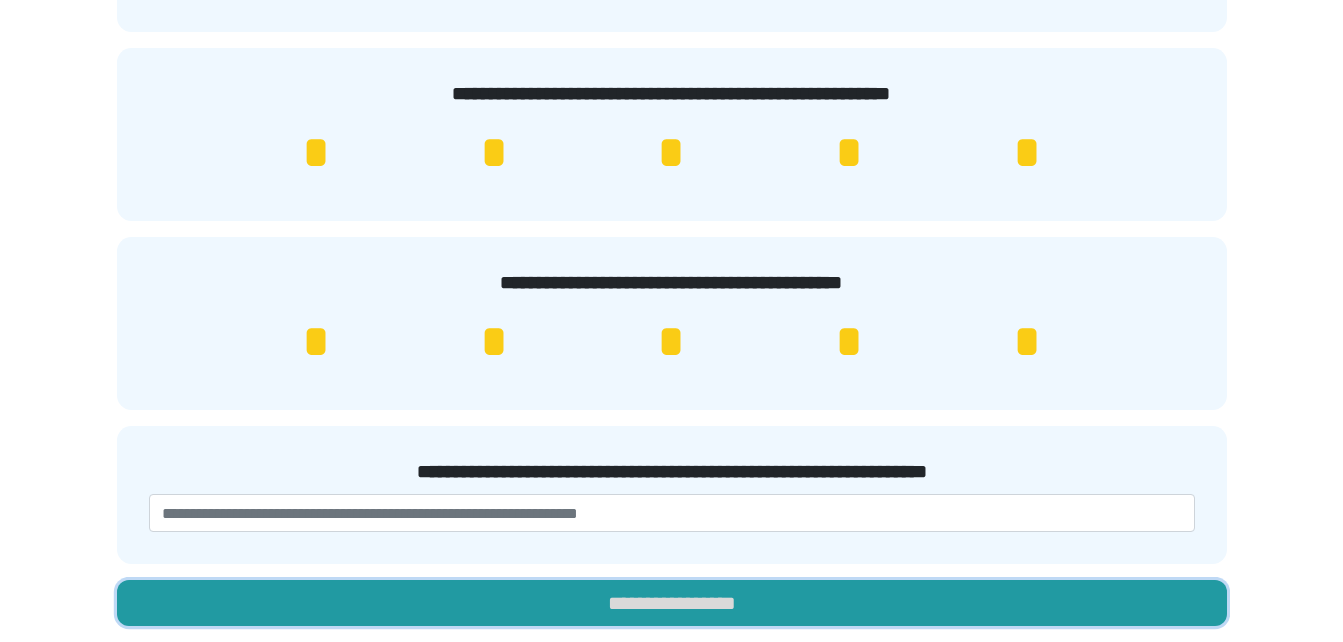 click on "**********" at bounding box center [672, 603] 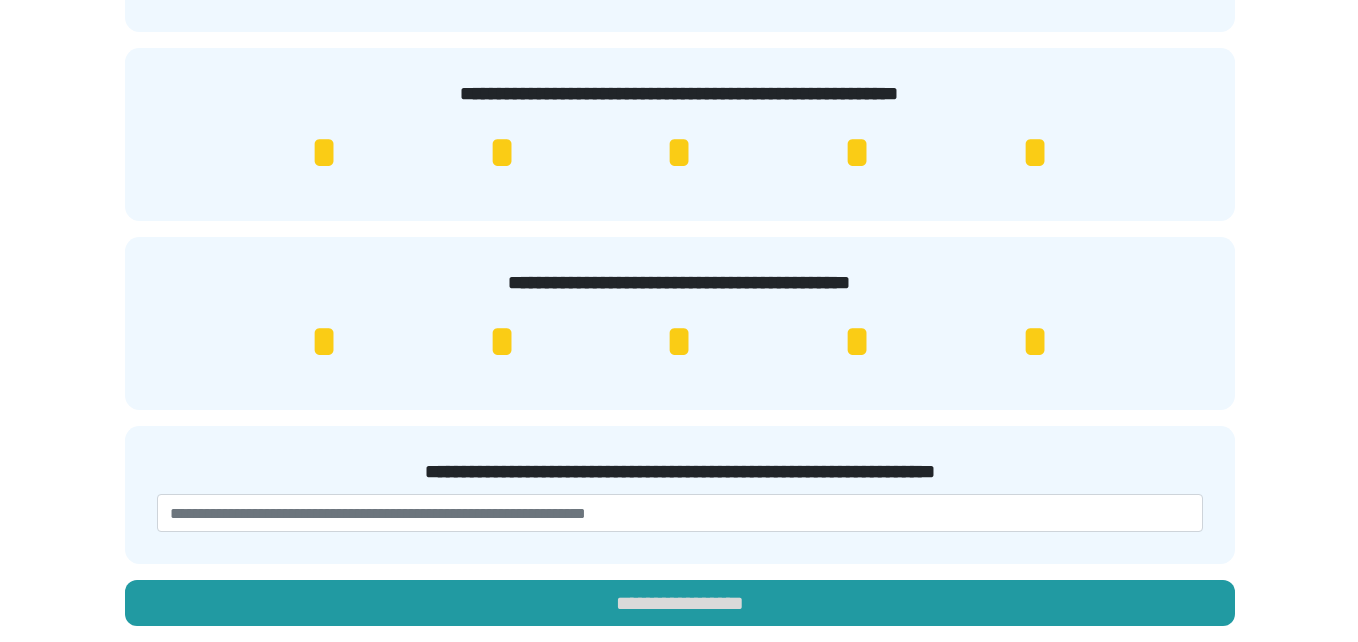 scroll, scrollTop: 0, scrollLeft: 0, axis: both 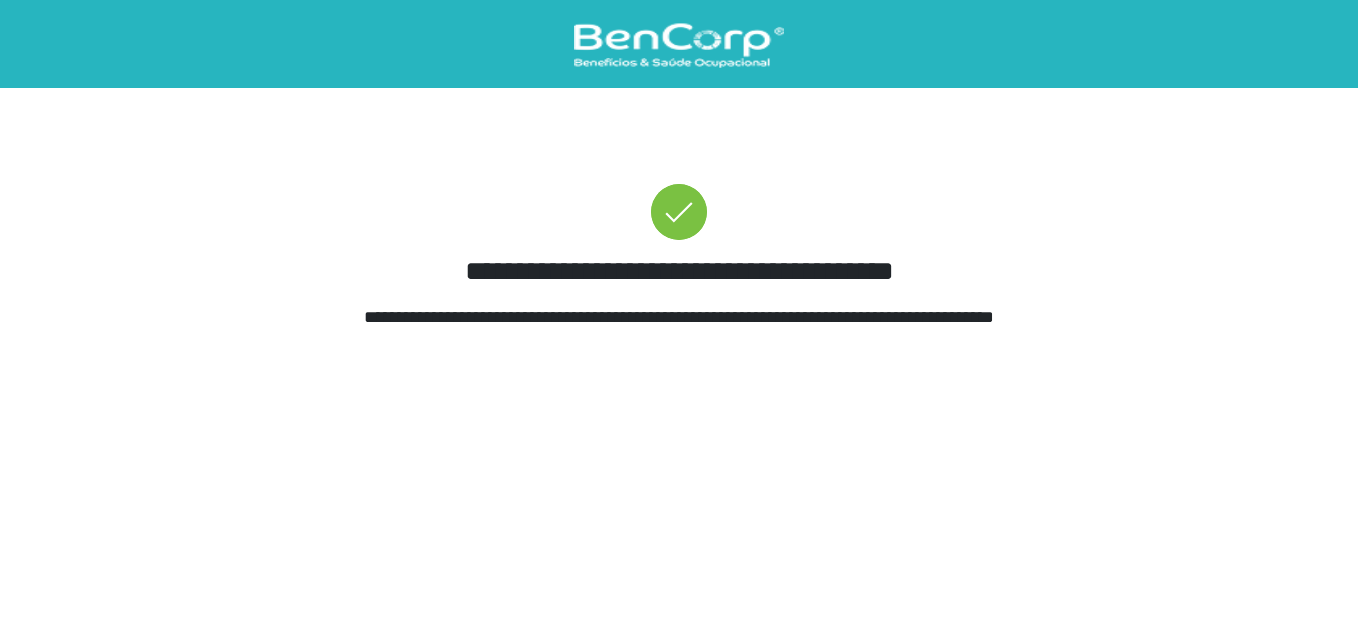 click on "**********" at bounding box center (679, 178) 